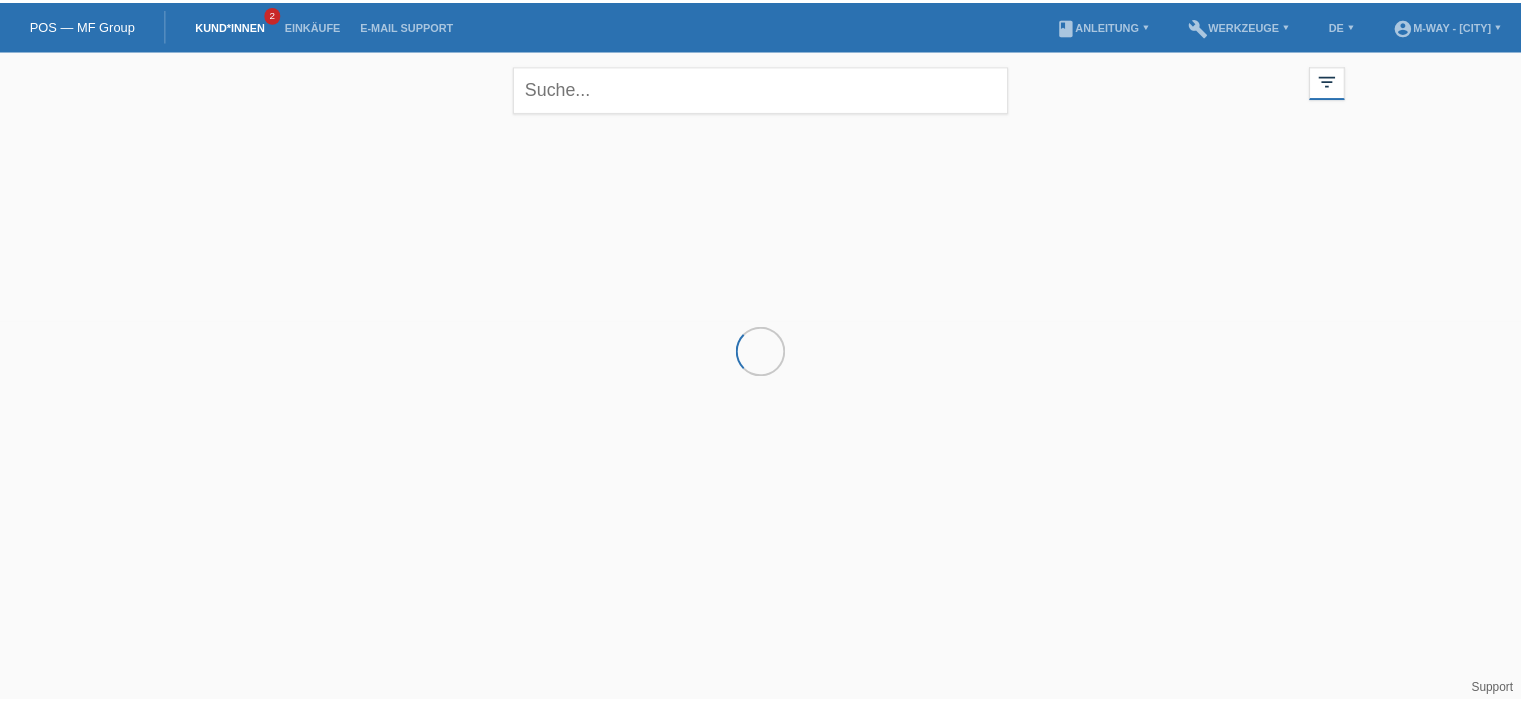 scroll, scrollTop: 0, scrollLeft: 0, axis: both 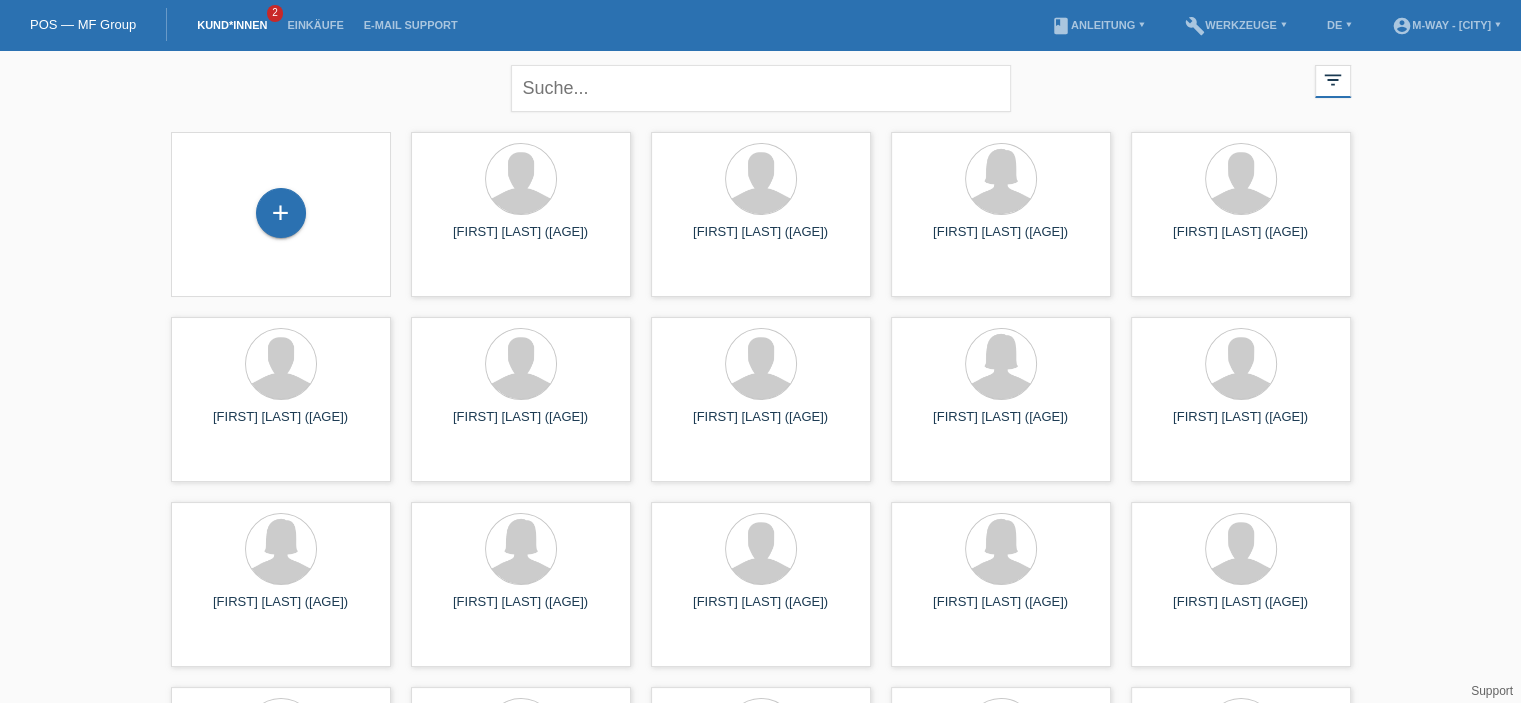 click on "+" at bounding box center (281, 214) 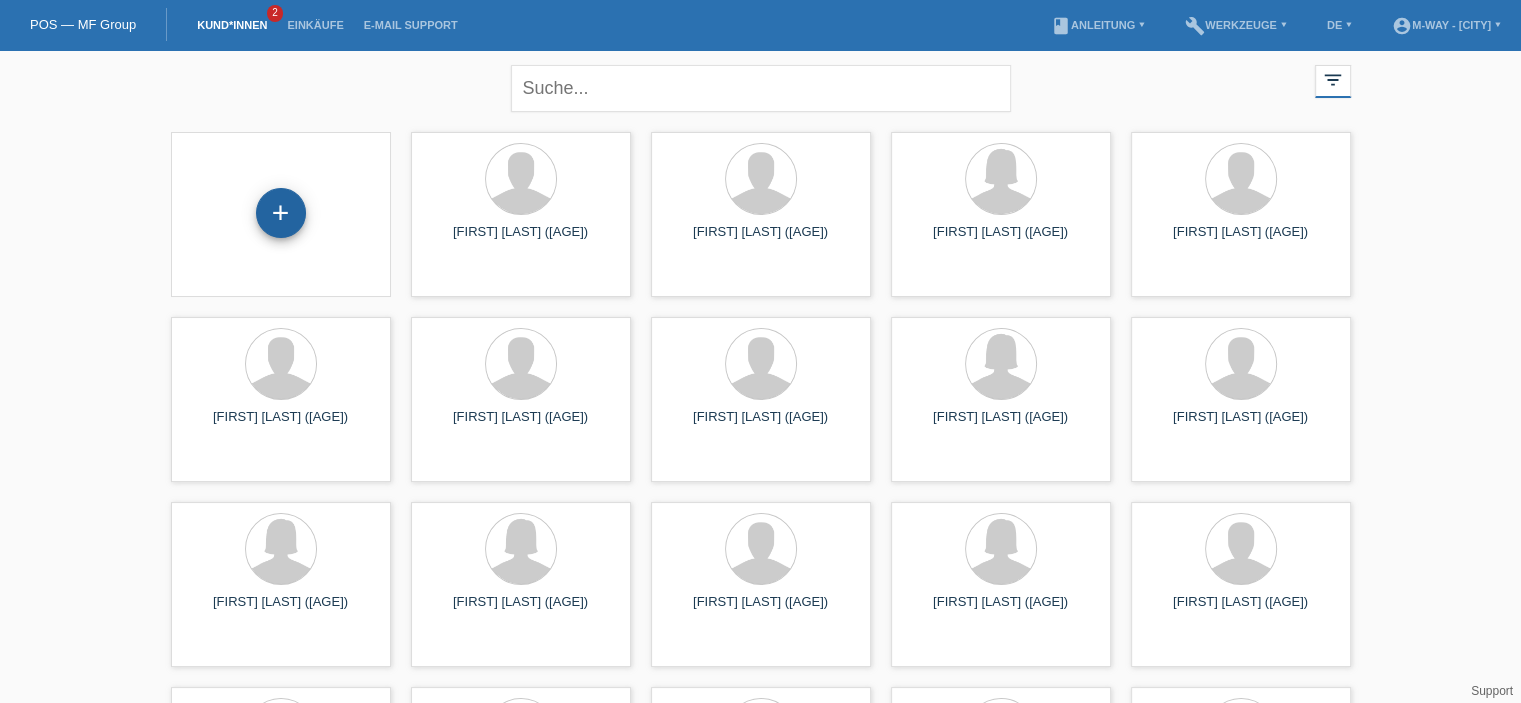 click on "+" at bounding box center (281, 213) 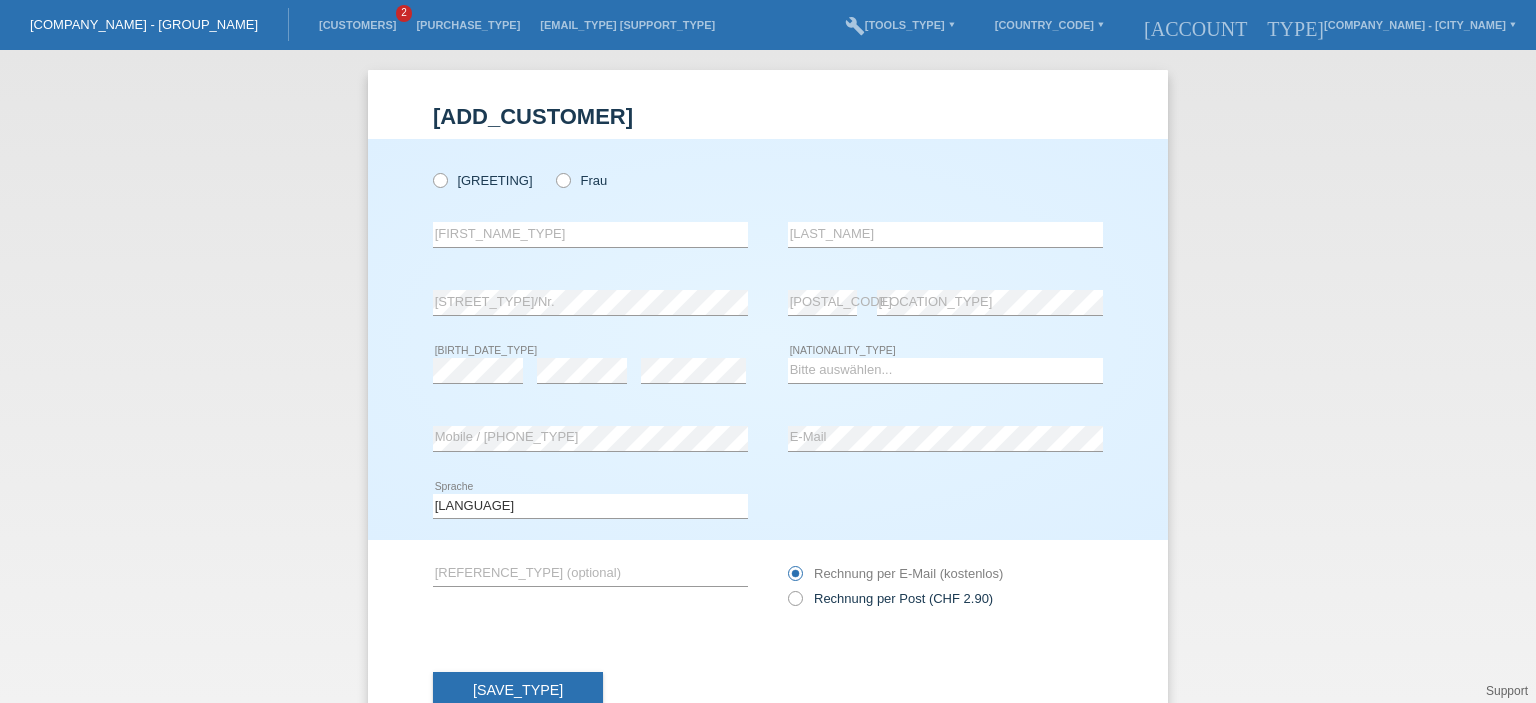 scroll, scrollTop: 0, scrollLeft: 0, axis: both 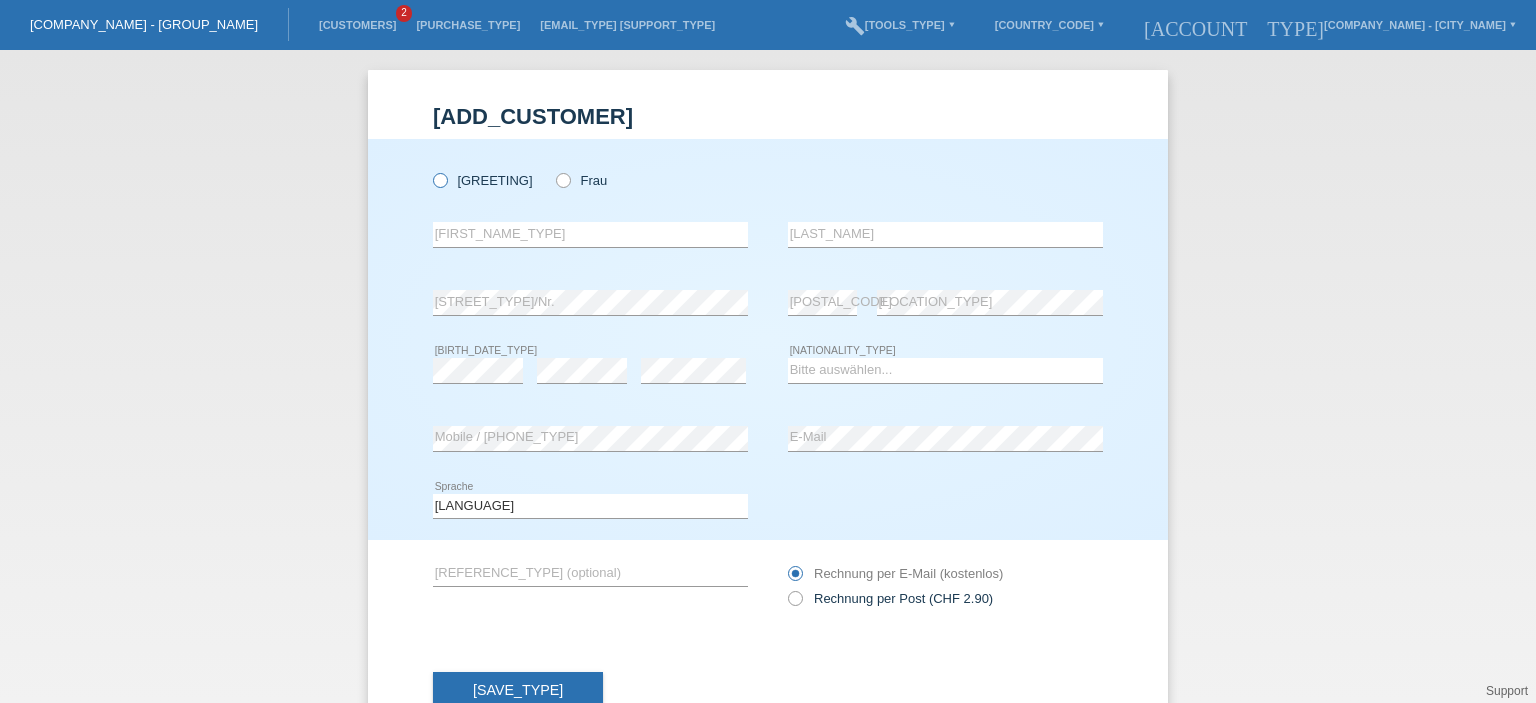 click at bounding box center [430, 170] 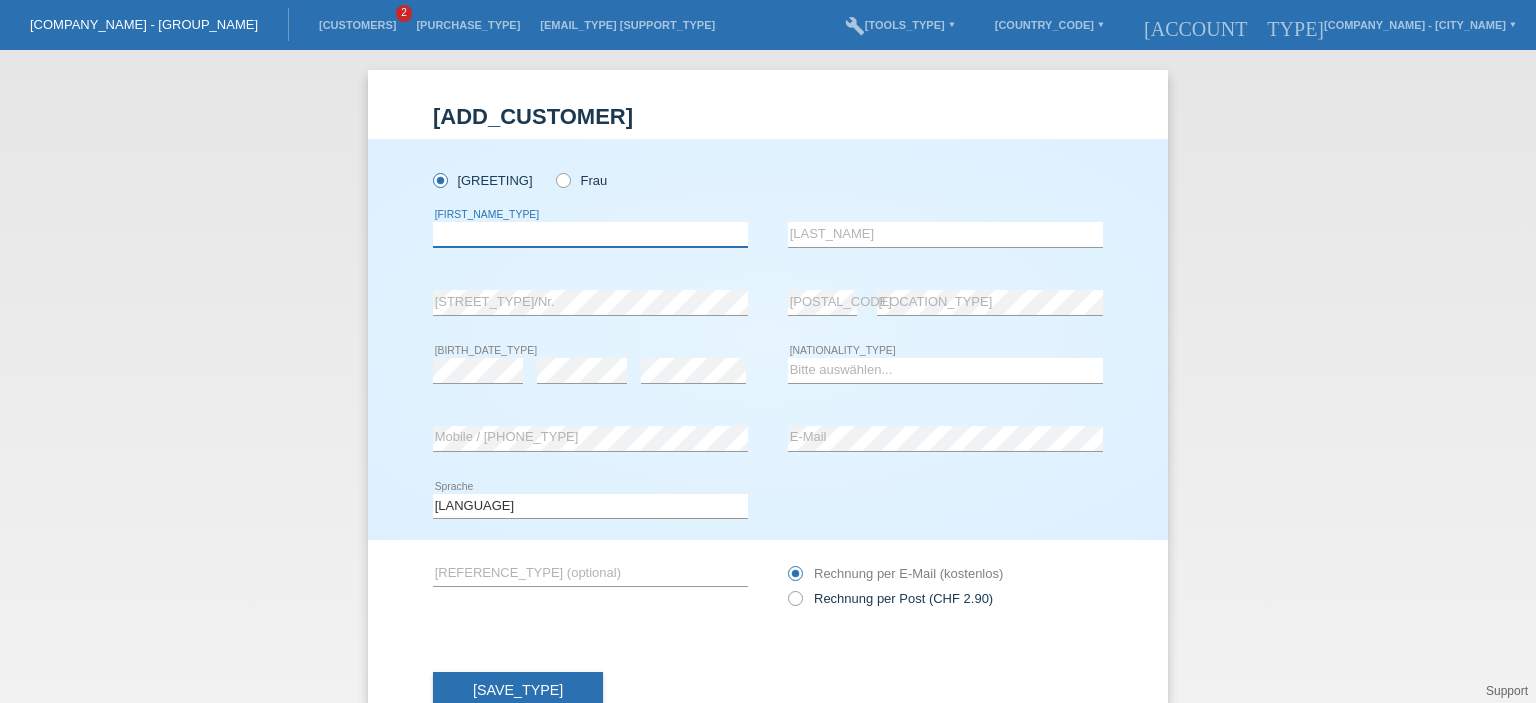 click at bounding box center (590, 234) 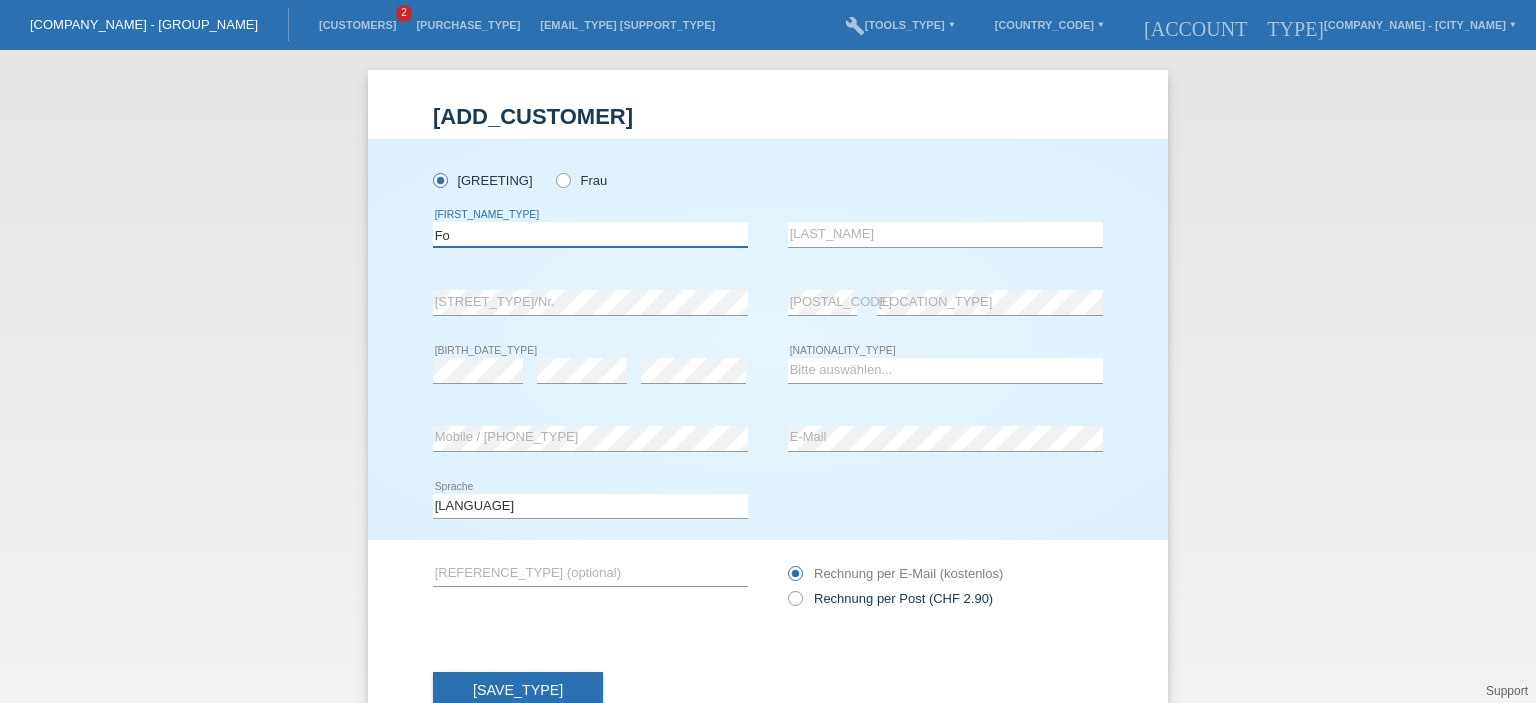 type on "F" 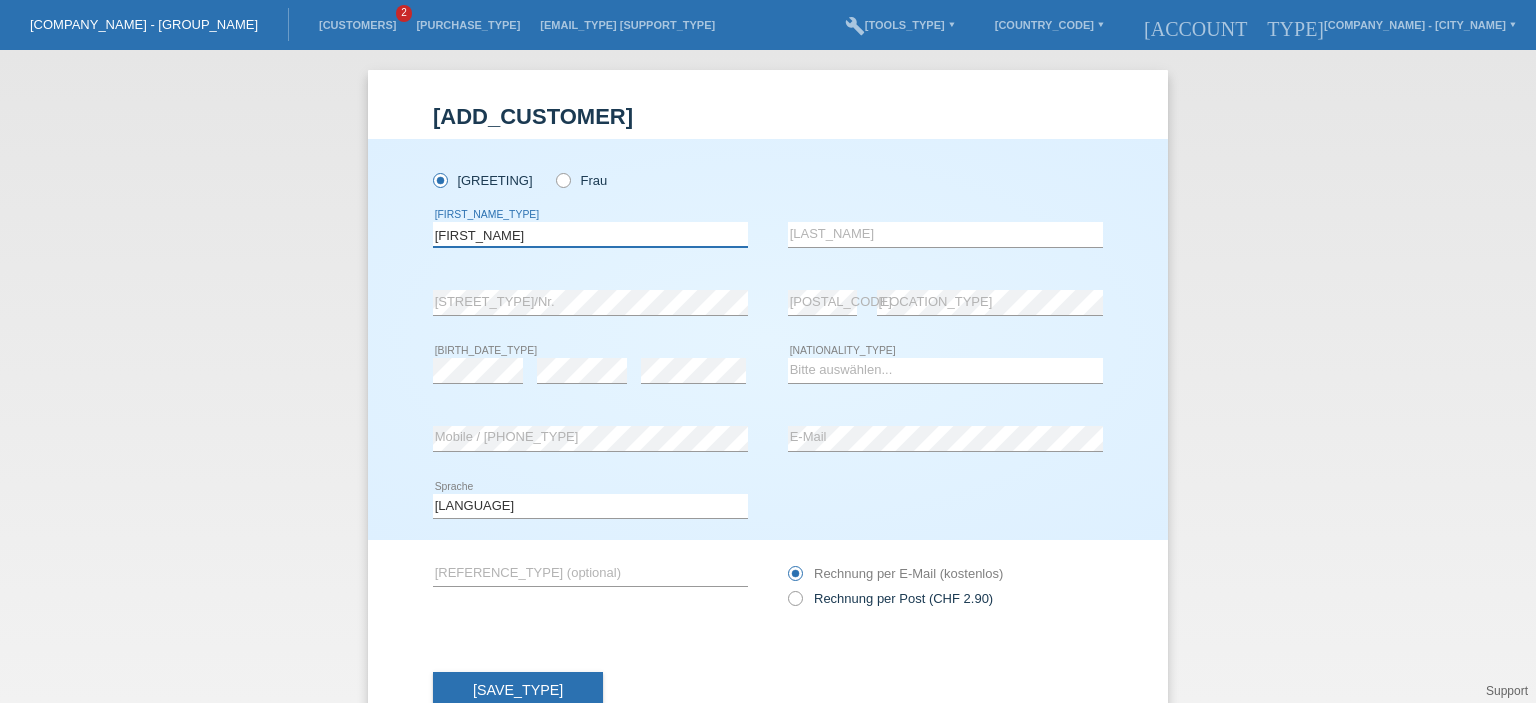 type on "Diego" 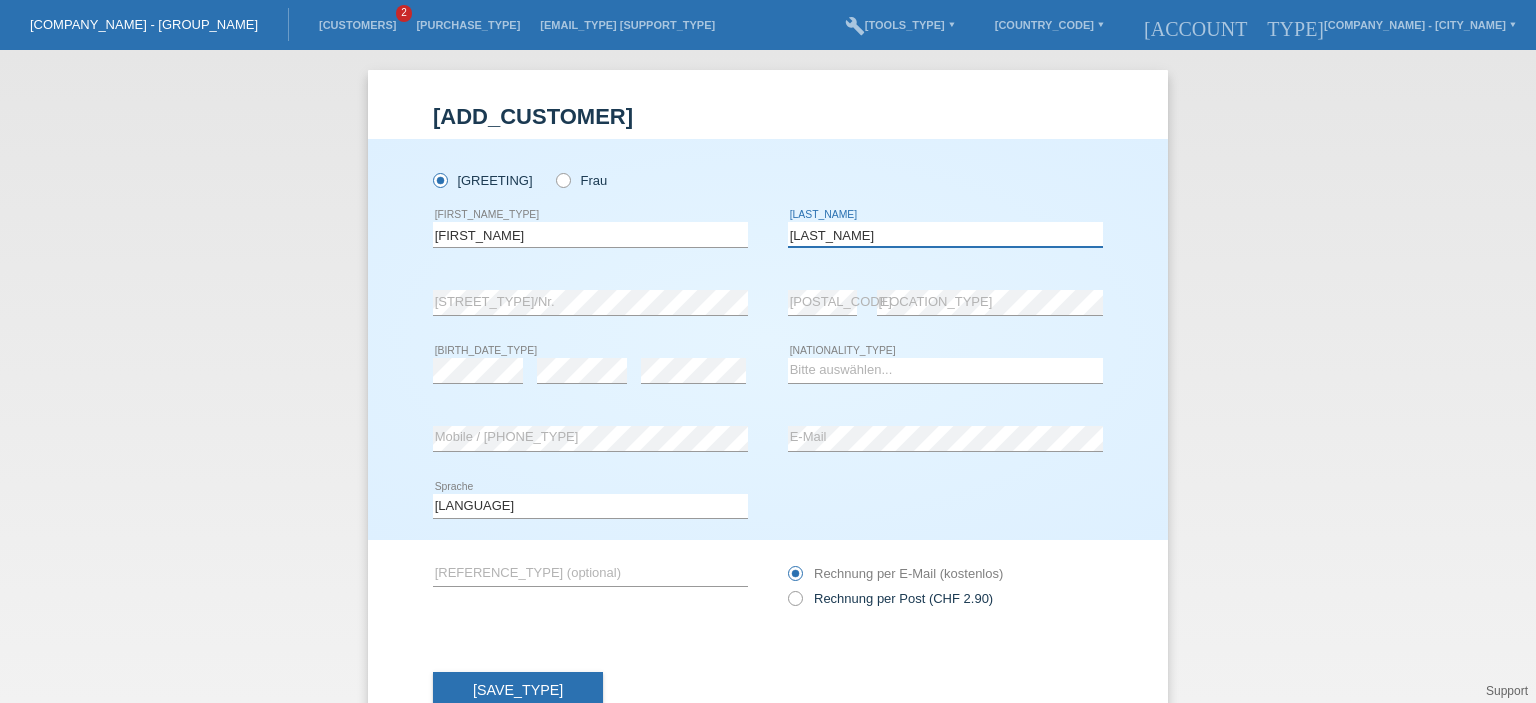 type on "dos Santos de Oliveira" 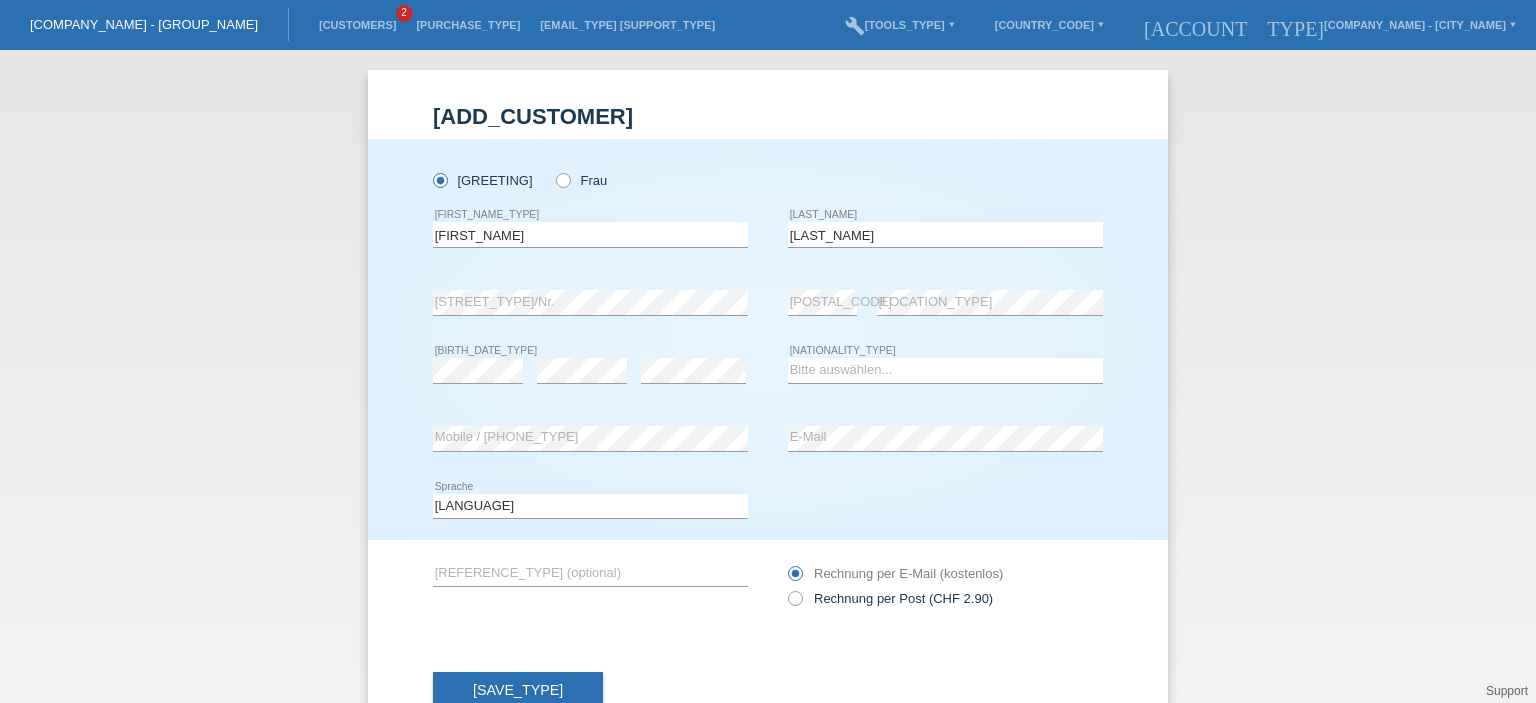 click on "error" at bounding box center (582, 371) 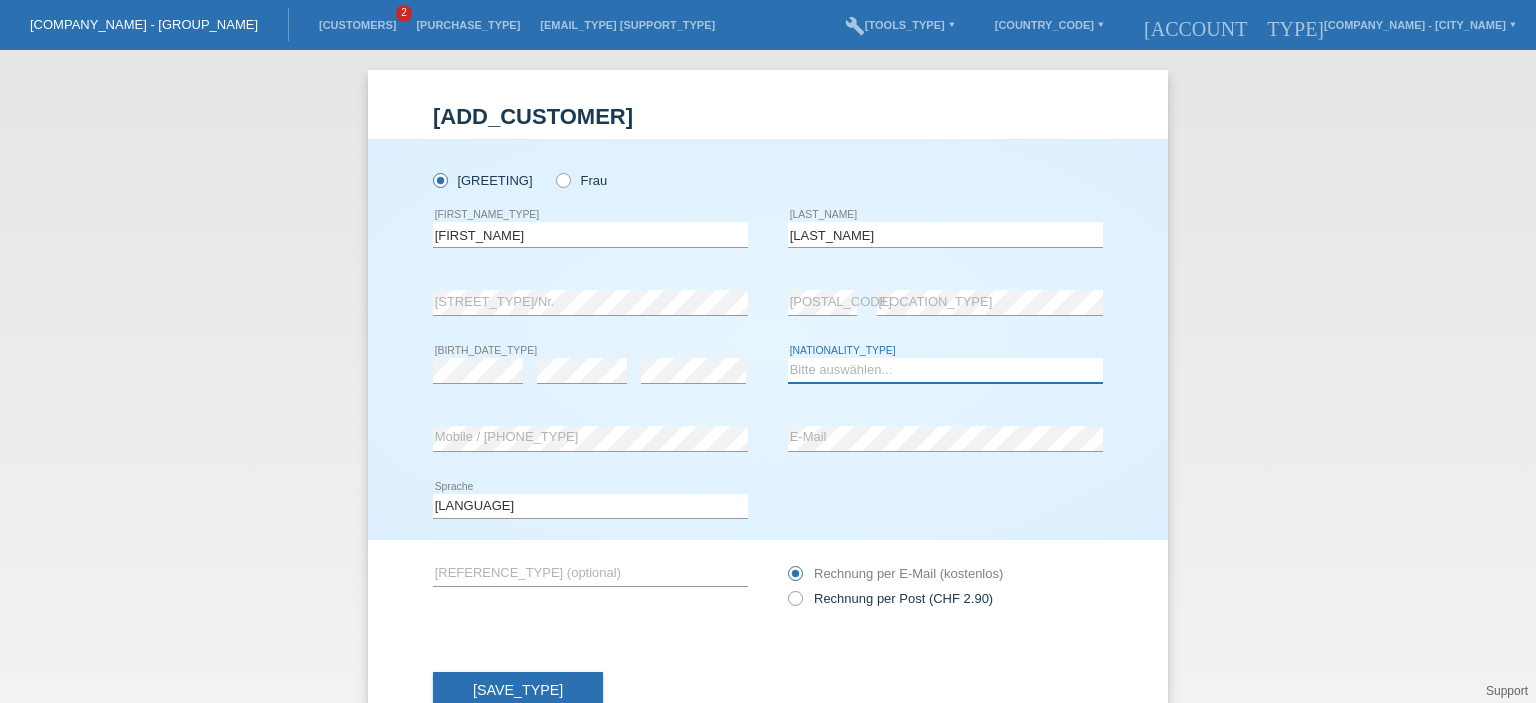 click on "Bitte auswählen...
Schweiz
Deutschland
Liechtenstein
Österreich
------------
Afghanistan
Ägypten
Åland
Albanien
Algerien" at bounding box center [945, 370] 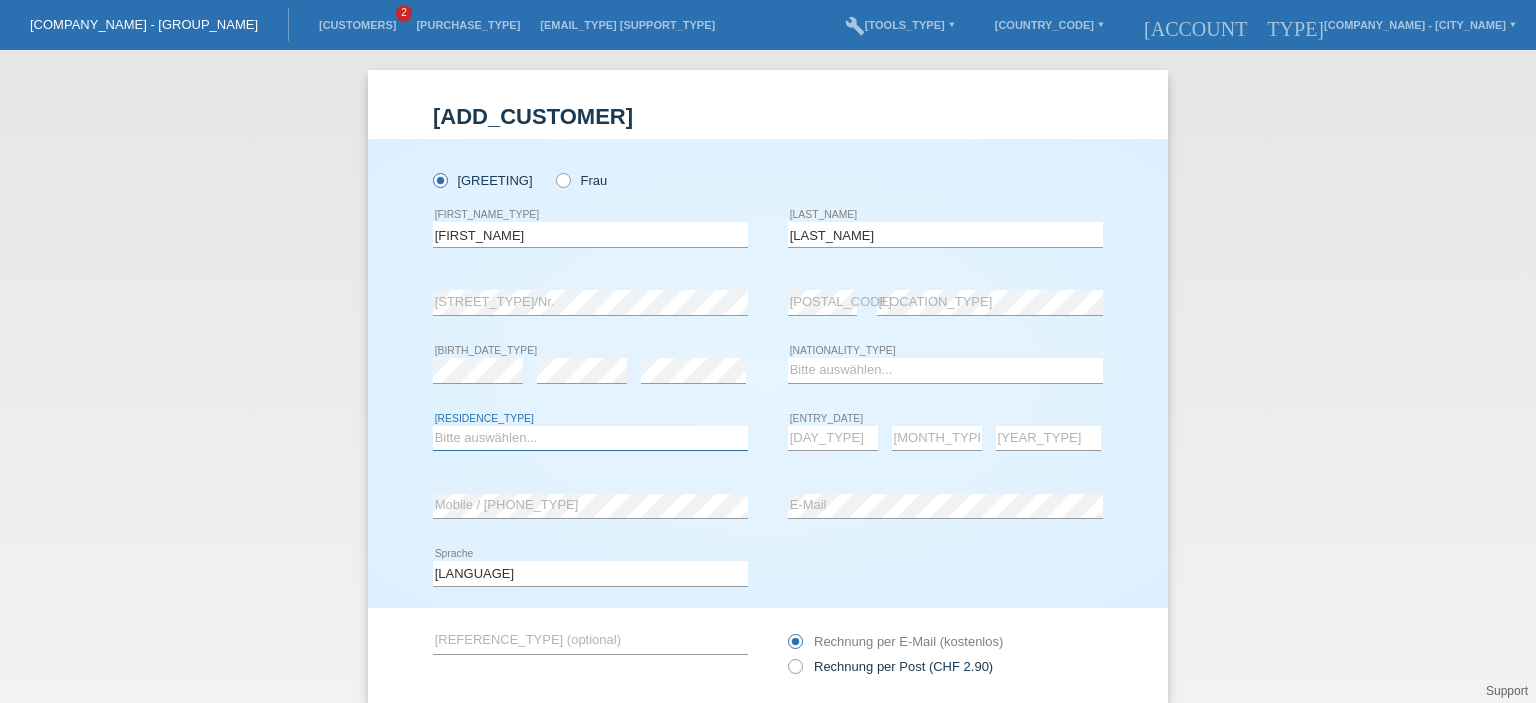 click on "Bitte auswählen...
C
B
B - Flüchtlingsstatus
Andere" at bounding box center [590, 438] 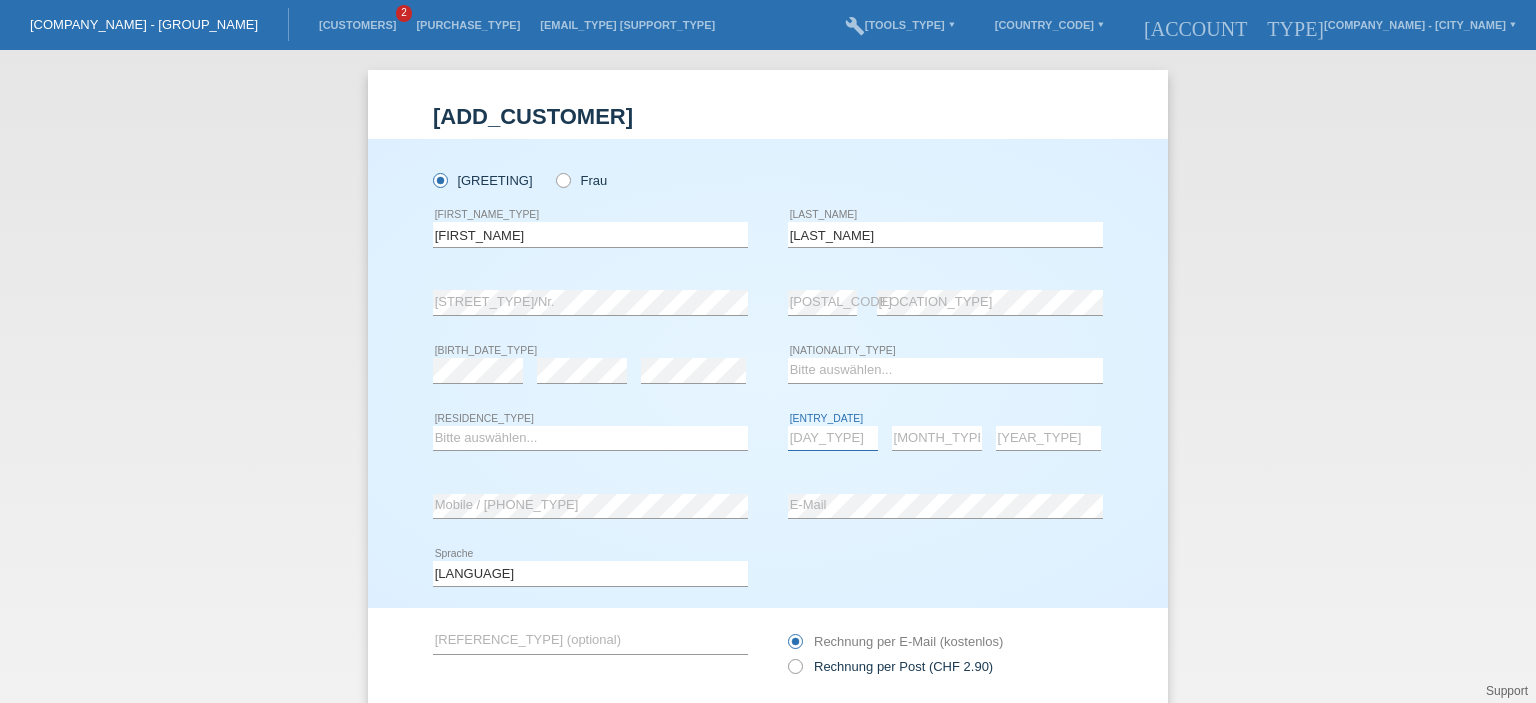 click on "Tag
01
02
03
04
05
06
07
08
09
10 11" at bounding box center [833, 438] 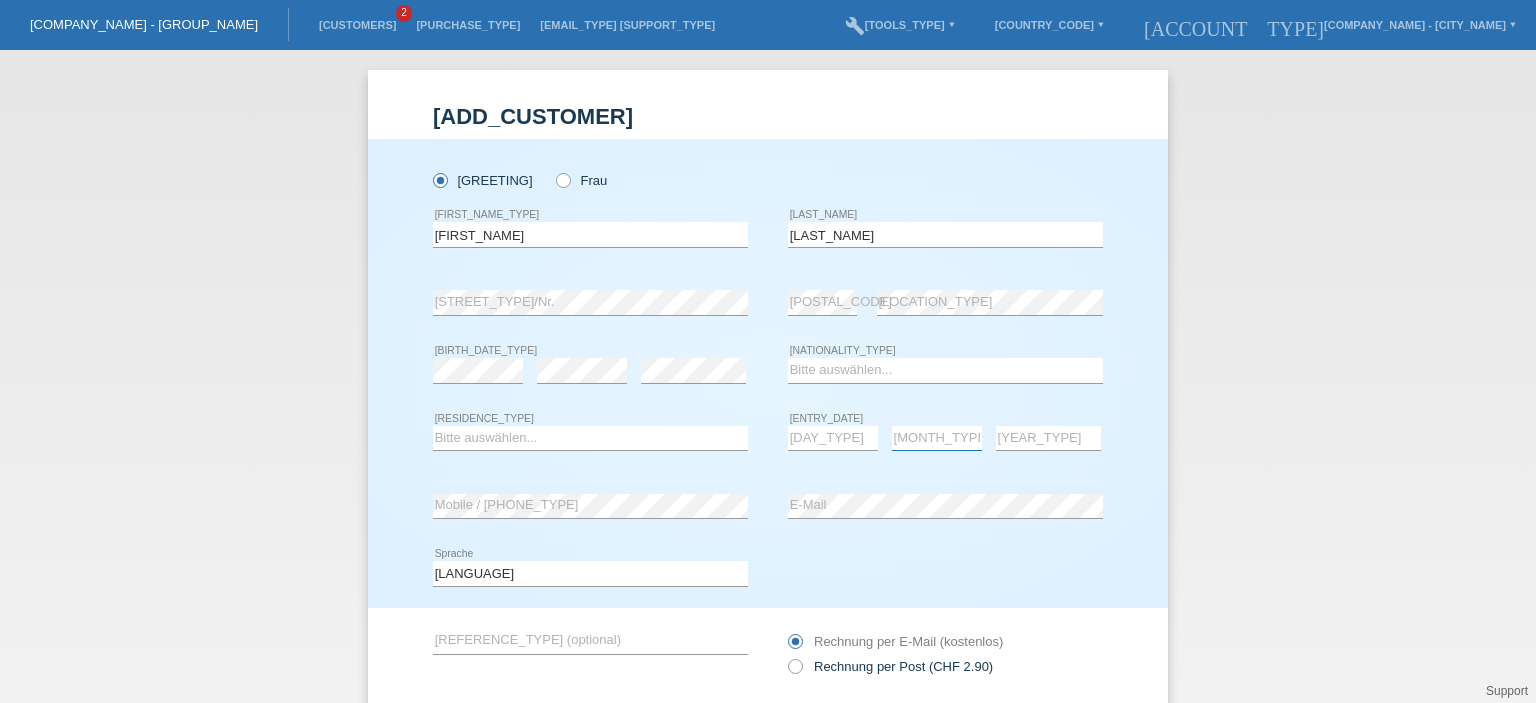 click on "Monat
01
02
03
04
05
06
07
08
09
10 11" at bounding box center (937, 438) 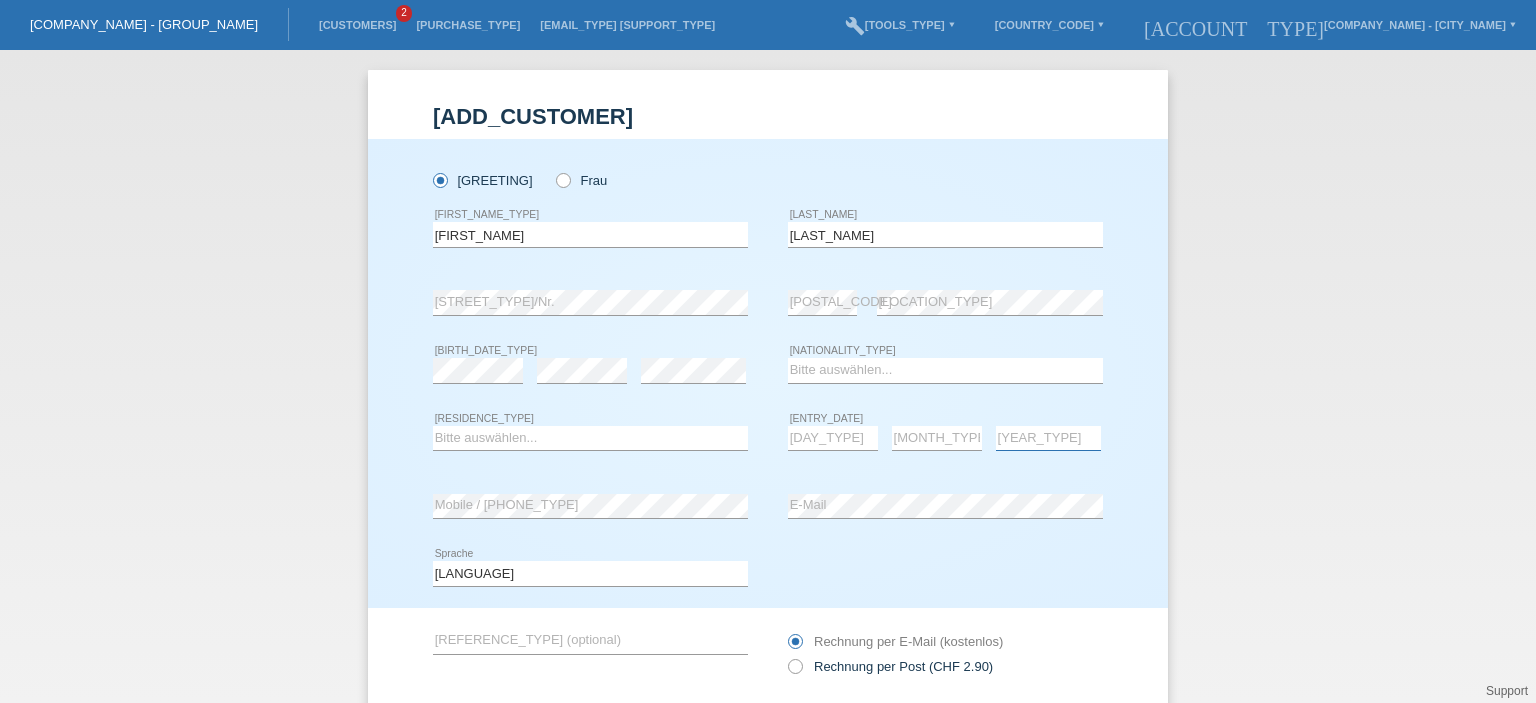 click on "Jahr
2025
2024
2023
2022
2021
2020
2019
2018
2017 2016 2015 2014 2013 2012 2011 2010 2009 2008 2007 2006 2005 2004 2003 2002 2001" at bounding box center [1048, 438] 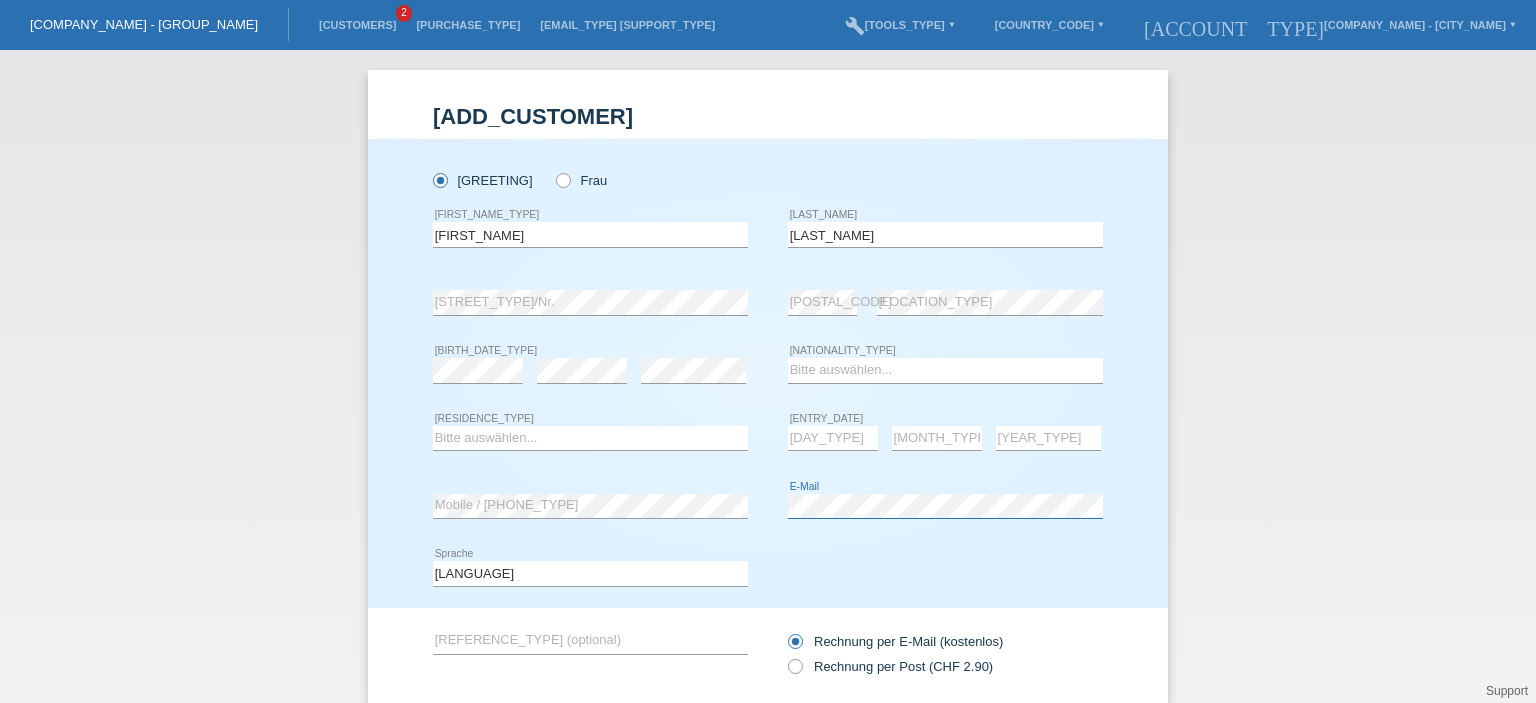 scroll, scrollTop: 132, scrollLeft: 0, axis: vertical 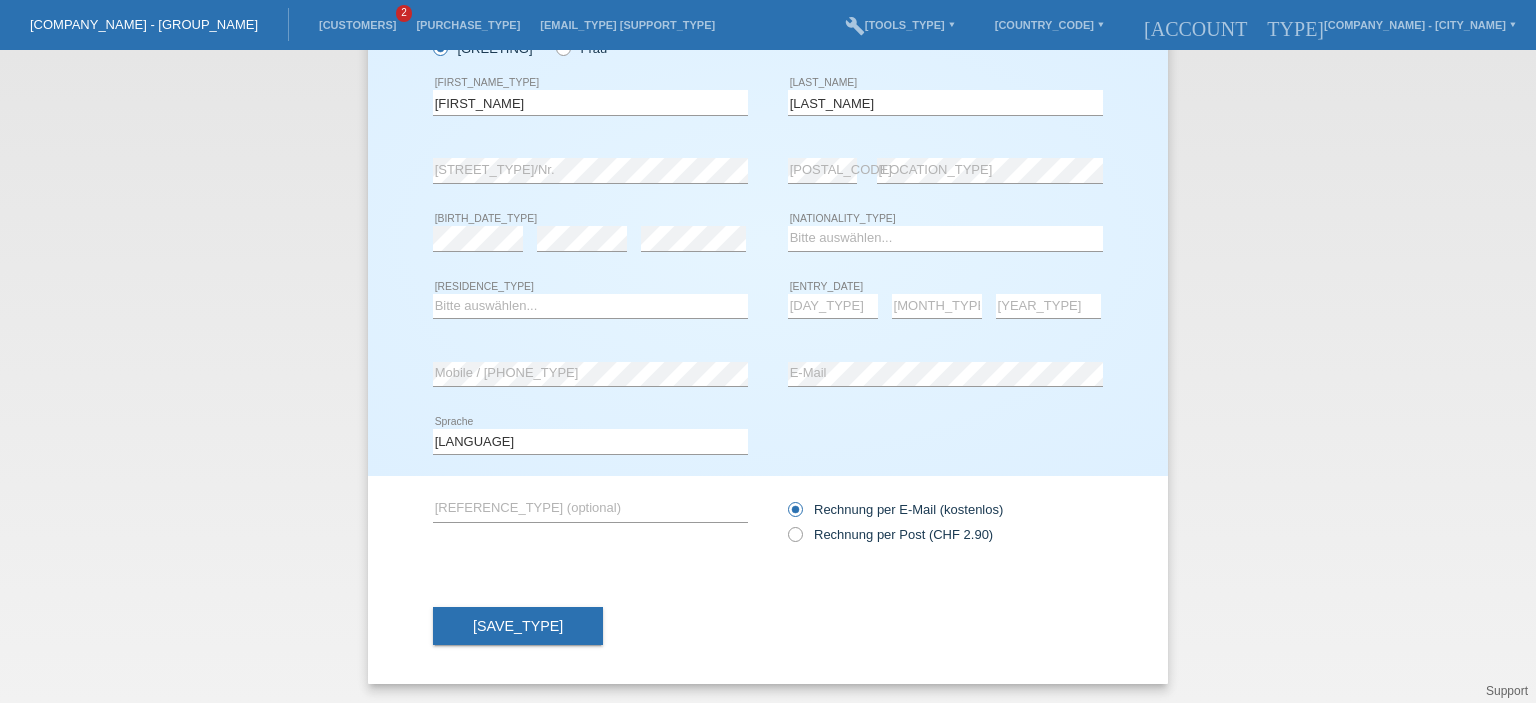 click on "Kund*in hinzufügen
Kunde hinzufügen
Kundin hinzufügen
Herr
Frau
Diego error Vorname C" at bounding box center [768, 376] 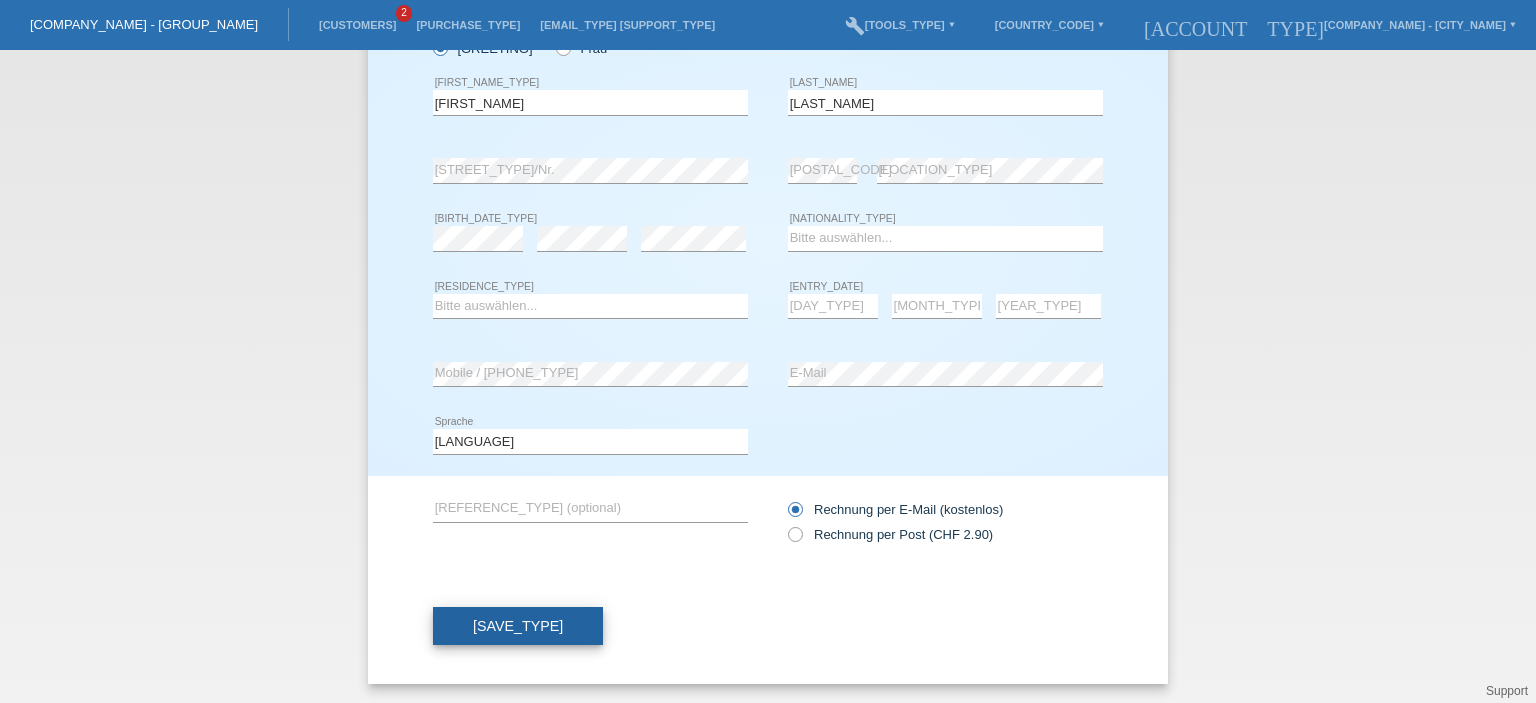 click on "Speichern" at bounding box center [518, 626] 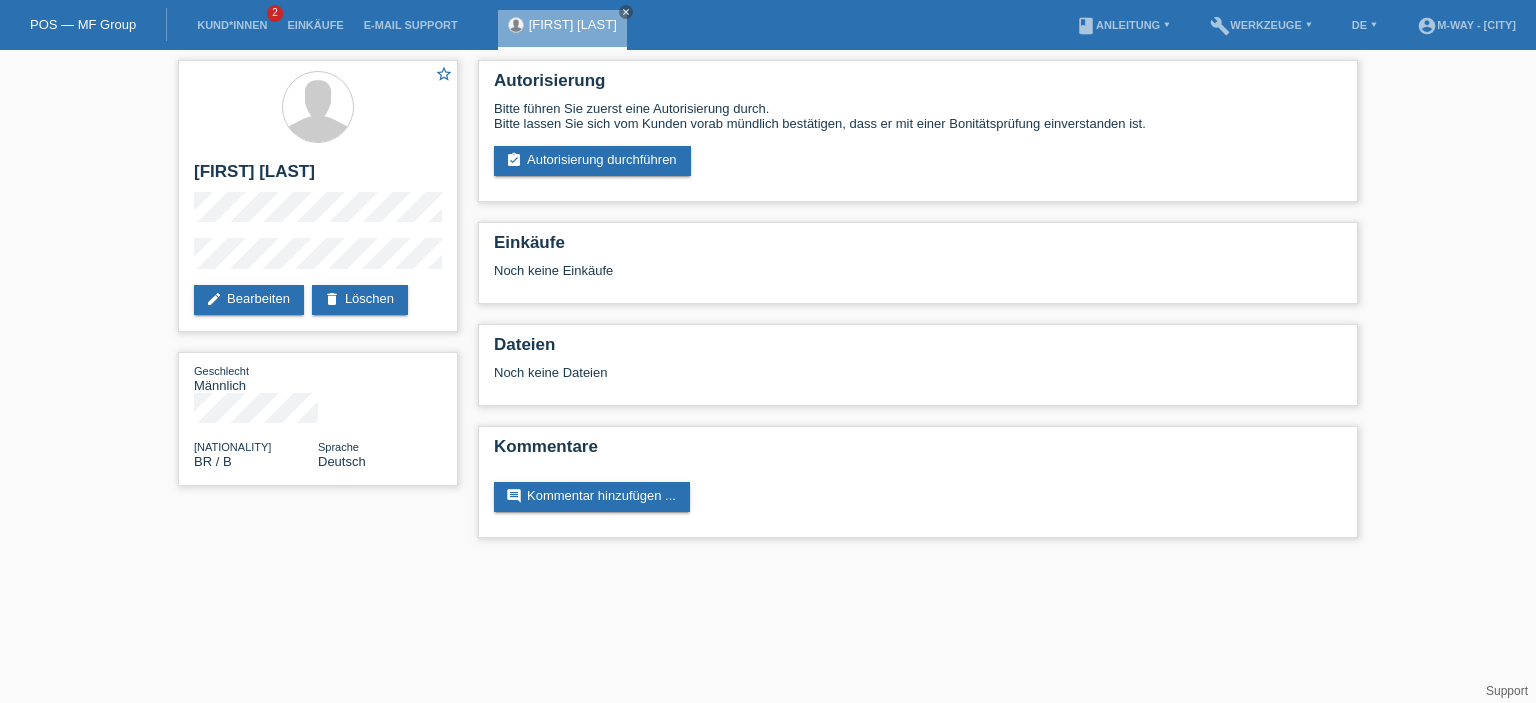 scroll, scrollTop: 0, scrollLeft: 0, axis: both 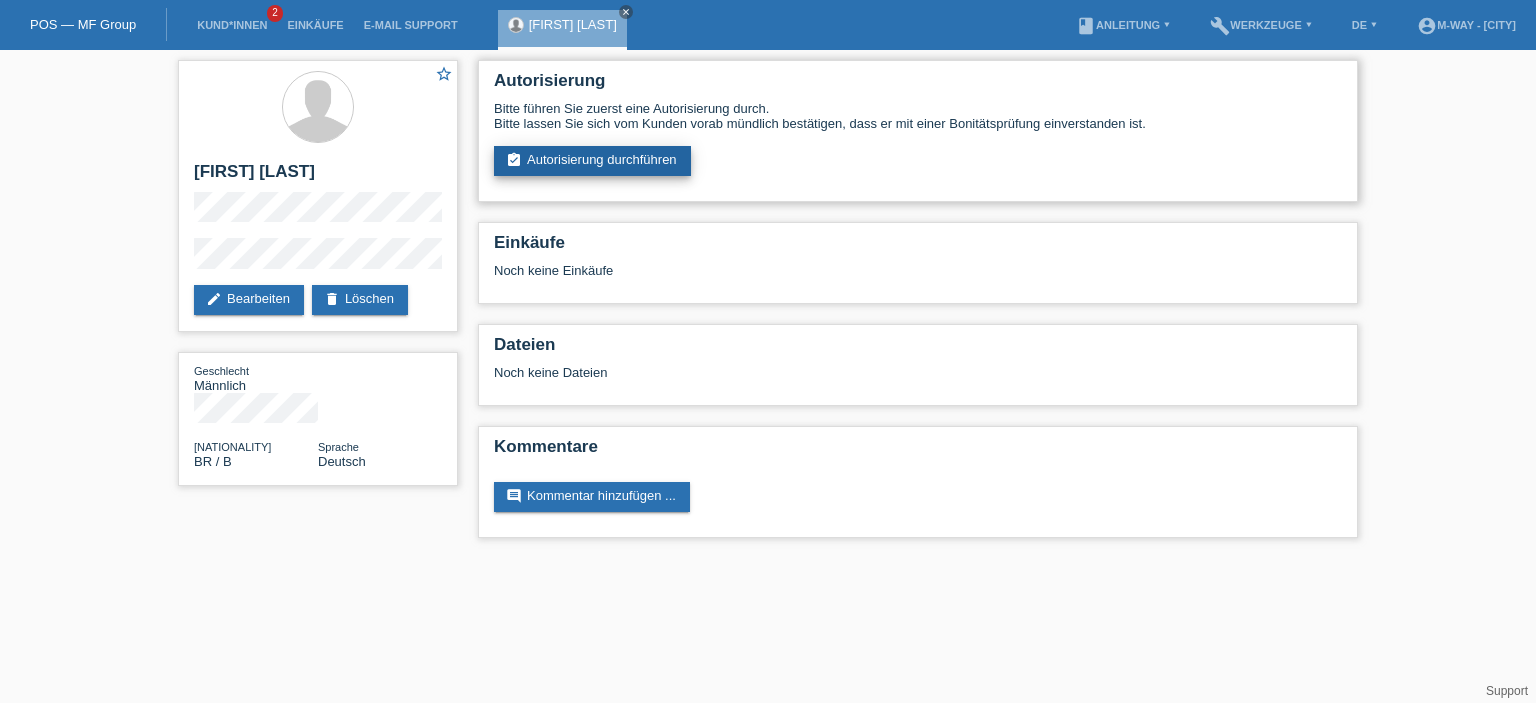 click on "assignment_turned_in  Autorisierung durchführen" at bounding box center (592, 161) 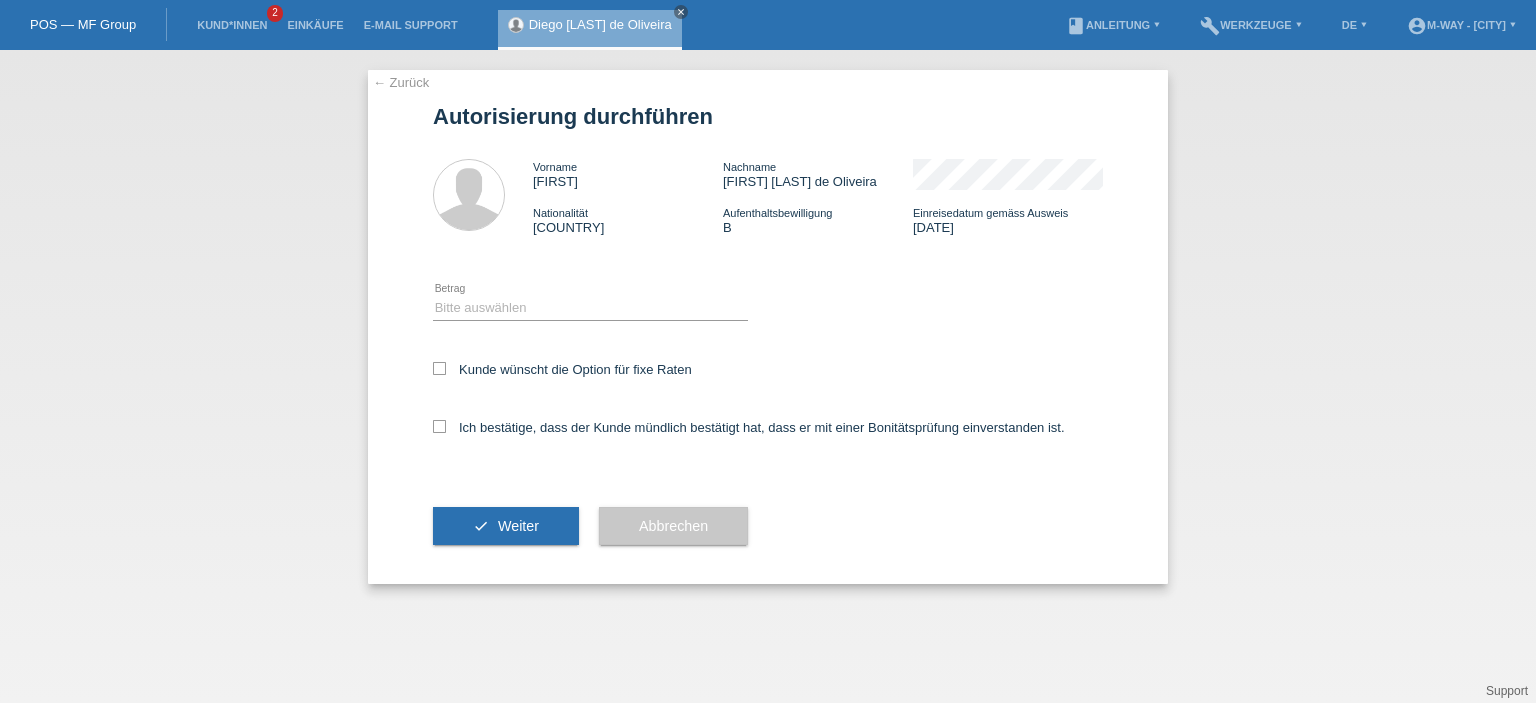 scroll, scrollTop: 0, scrollLeft: 0, axis: both 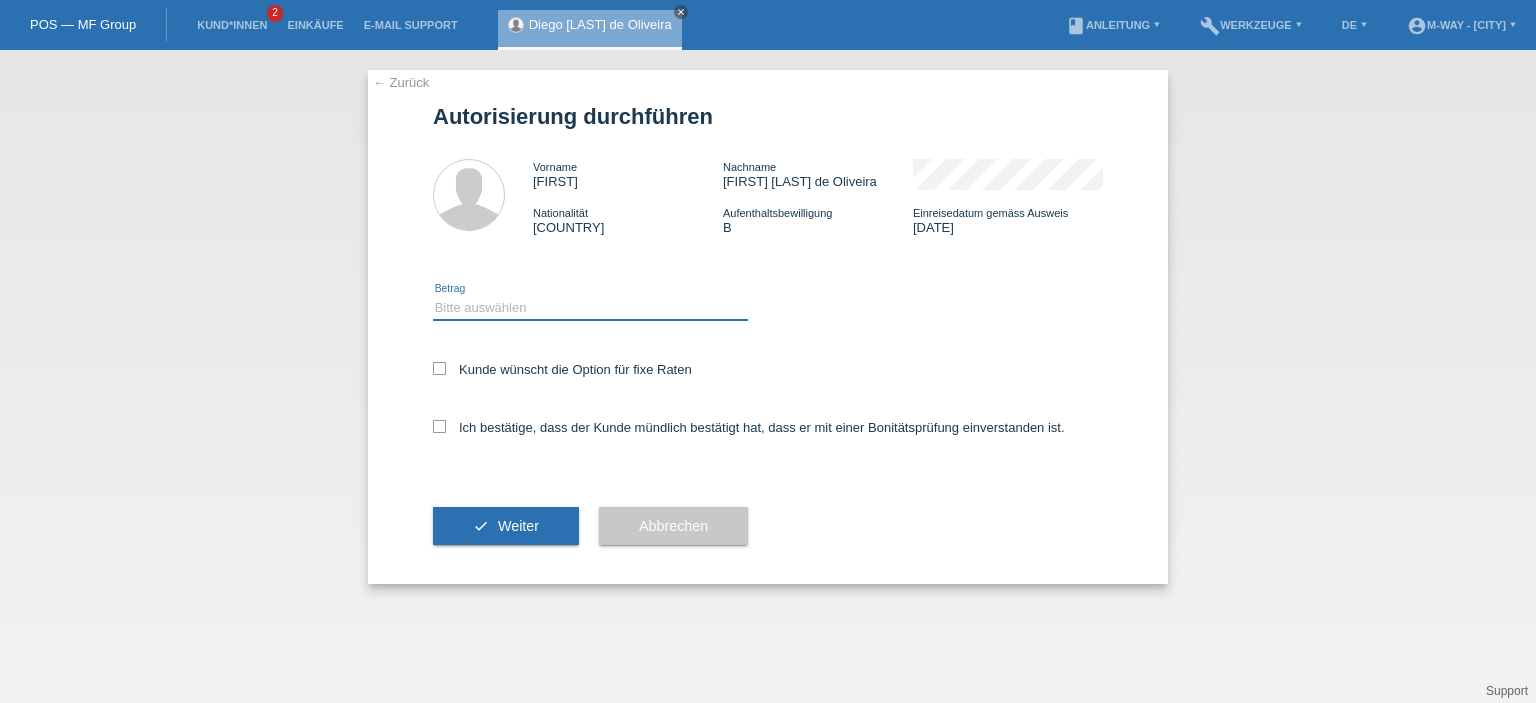 click on "Bitte auswählen
CHF 1.00 - CHF 499.00
CHF 500.00 - CHF 1'999.00
CHF 2'000.00 - CHF 15'000.00" at bounding box center (590, 308) 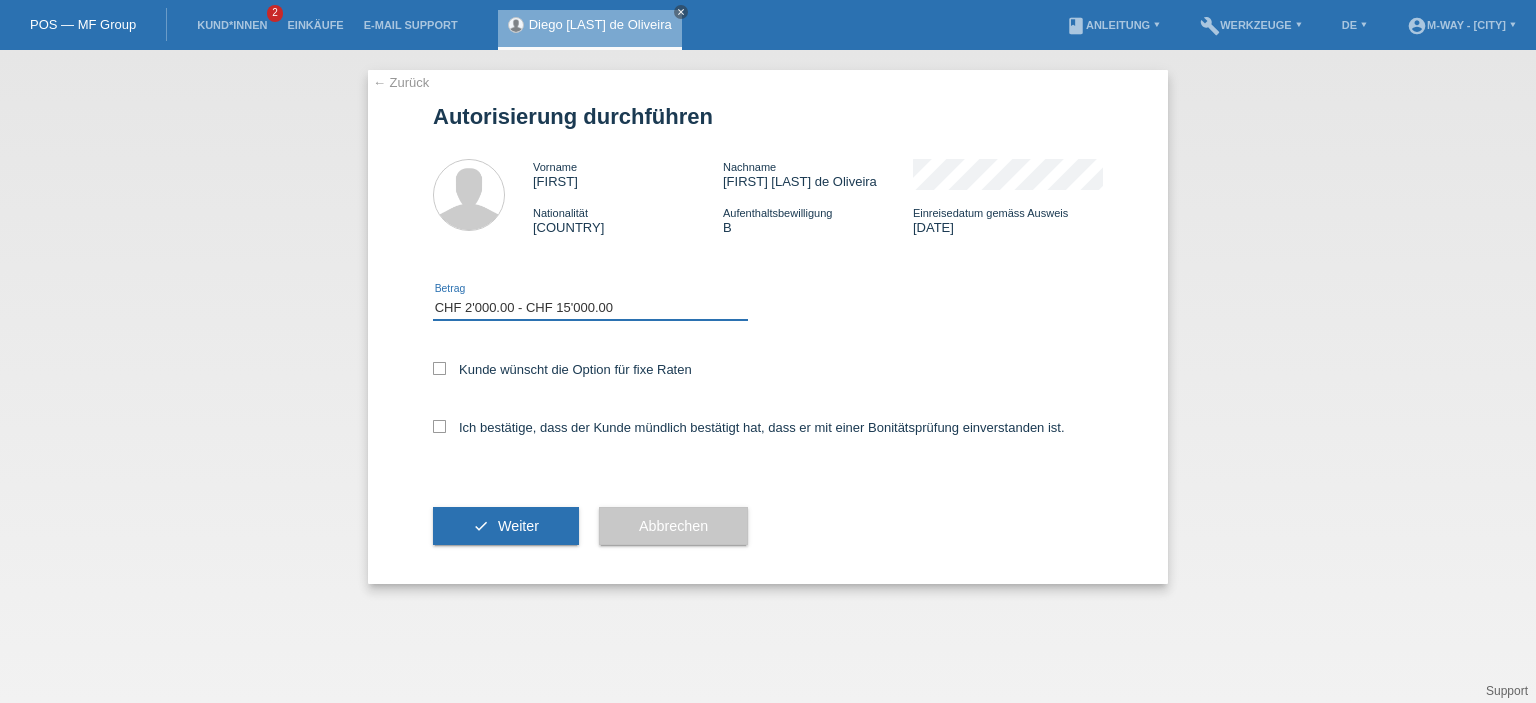 click on "Bitte auswählen
CHF 1.00 - CHF 499.00
CHF 500.00 - CHF 1'999.00
CHF 2'000.00 - CHF 15'000.00" at bounding box center (590, 308) 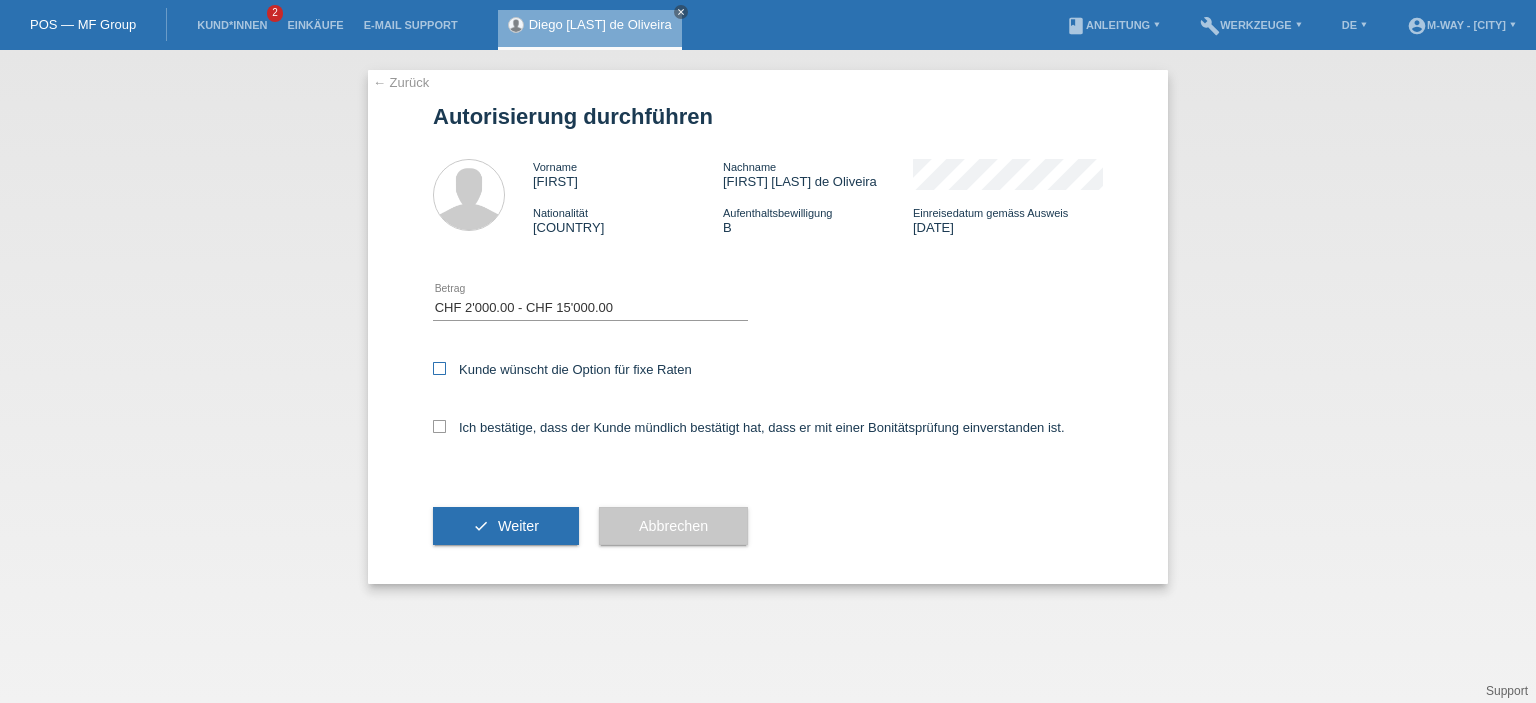 click at bounding box center [439, 368] 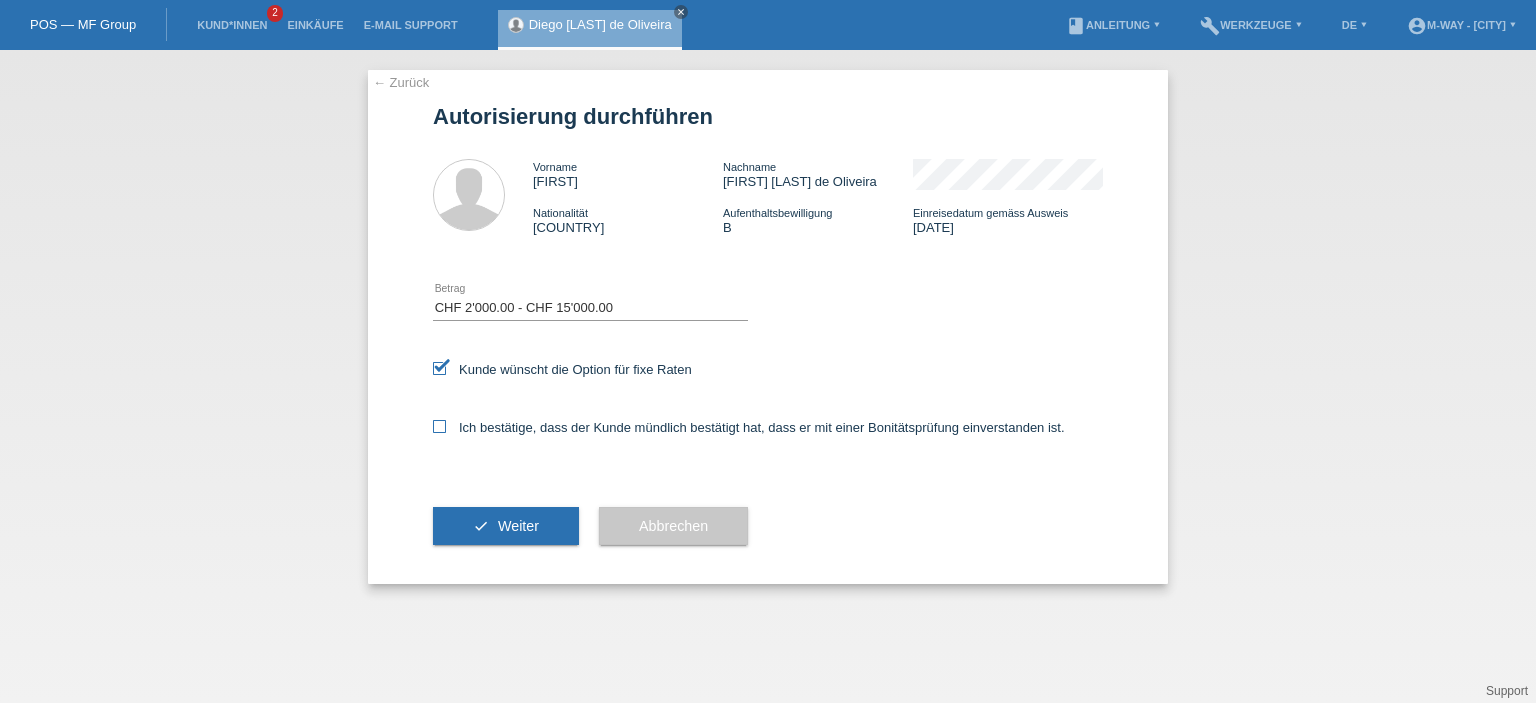 click at bounding box center (439, 426) 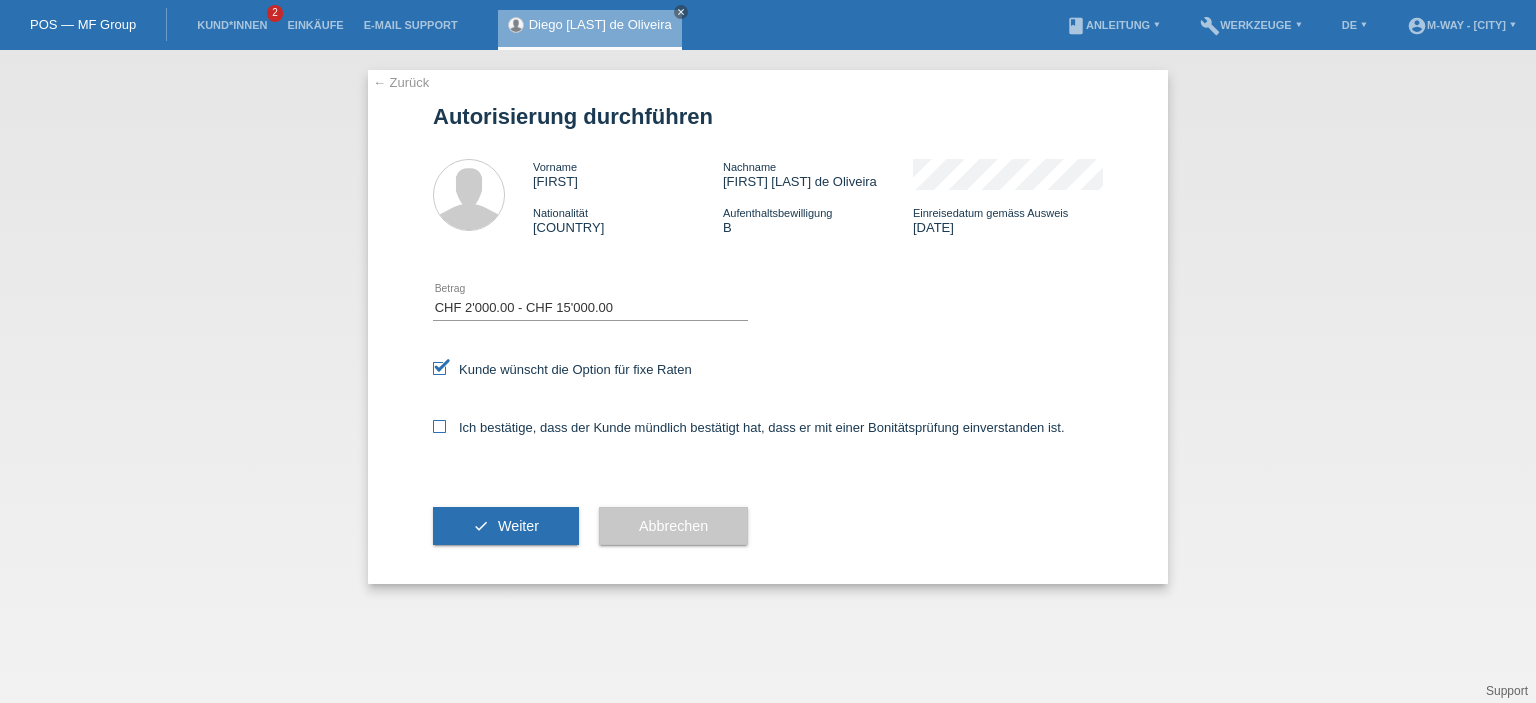 checkbox on "true" 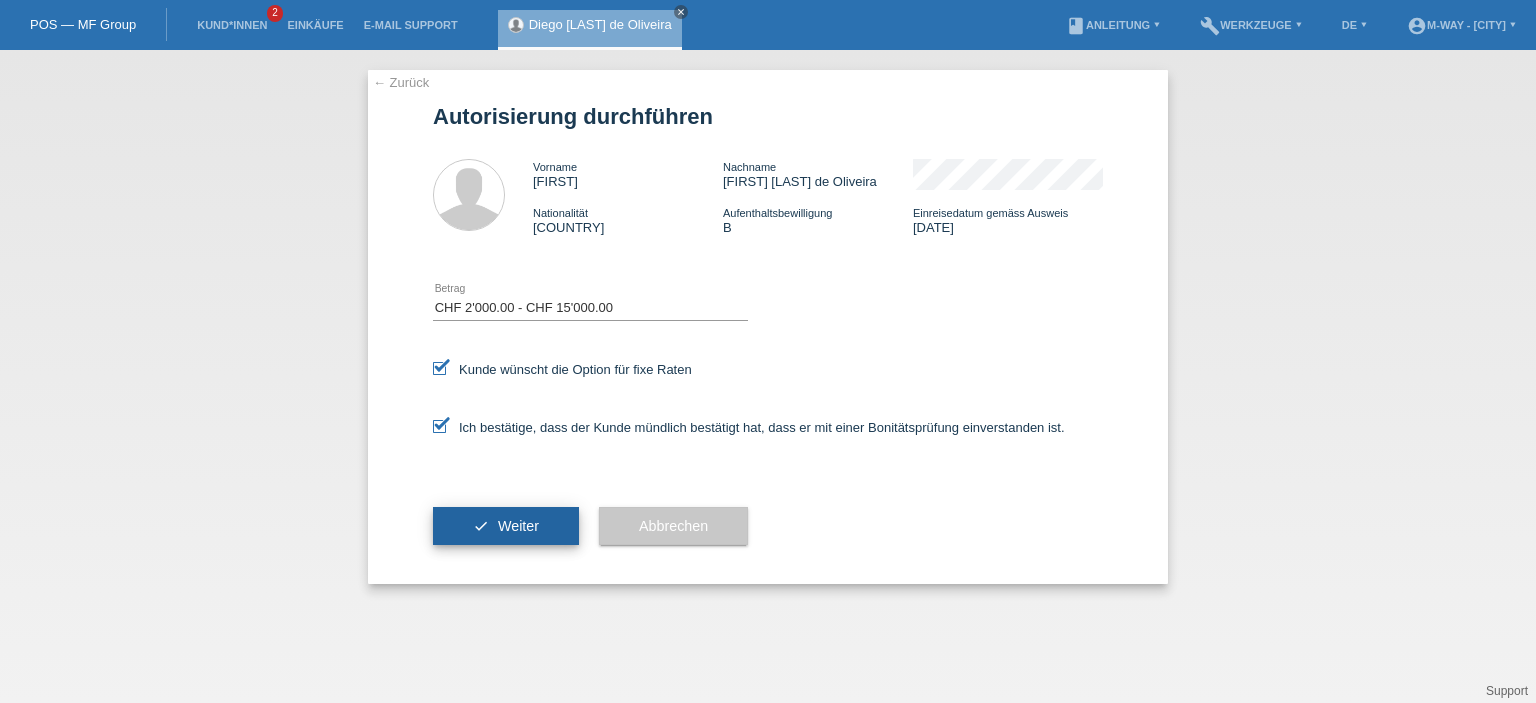 click on "Weiter" at bounding box center [518, 526] 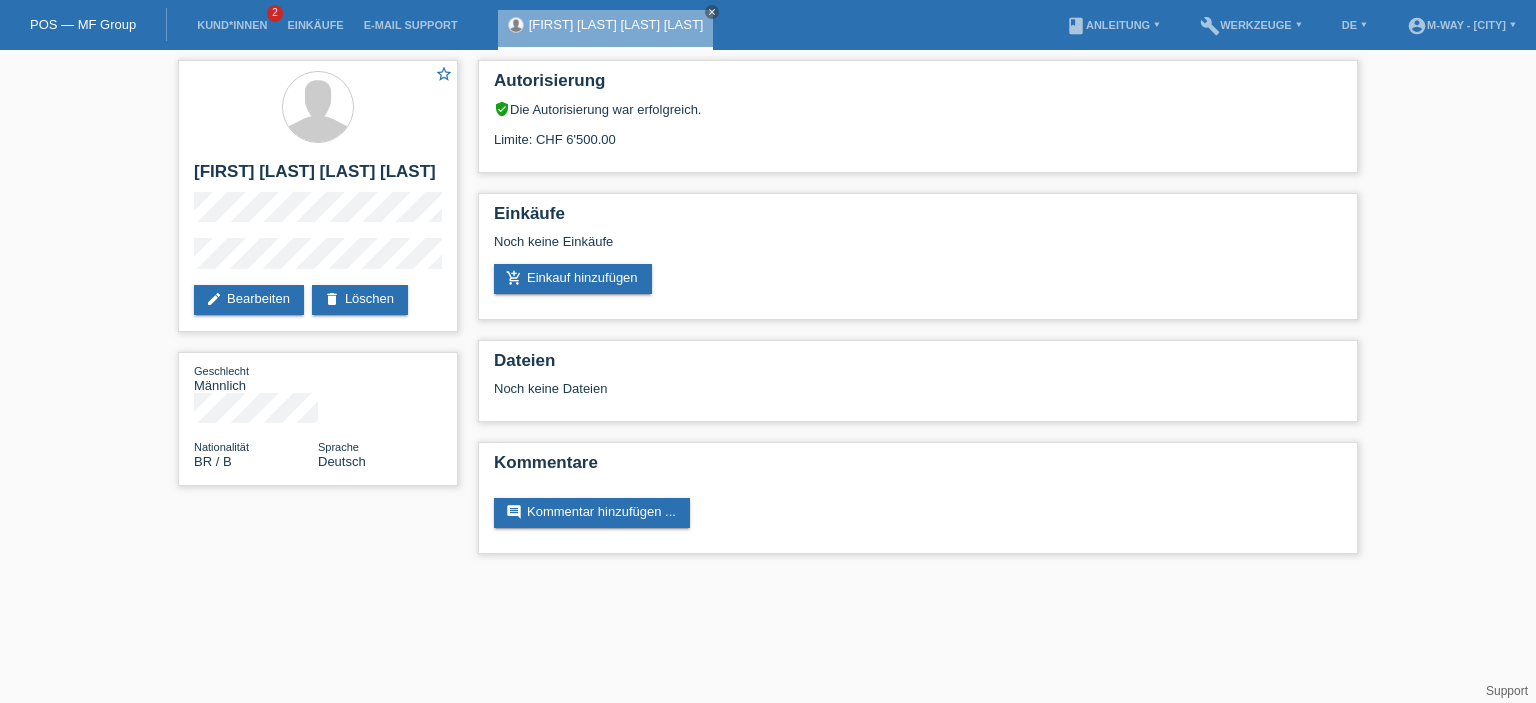 scroll, scrollTop: 0, scrollLeft: 0, axis: both 